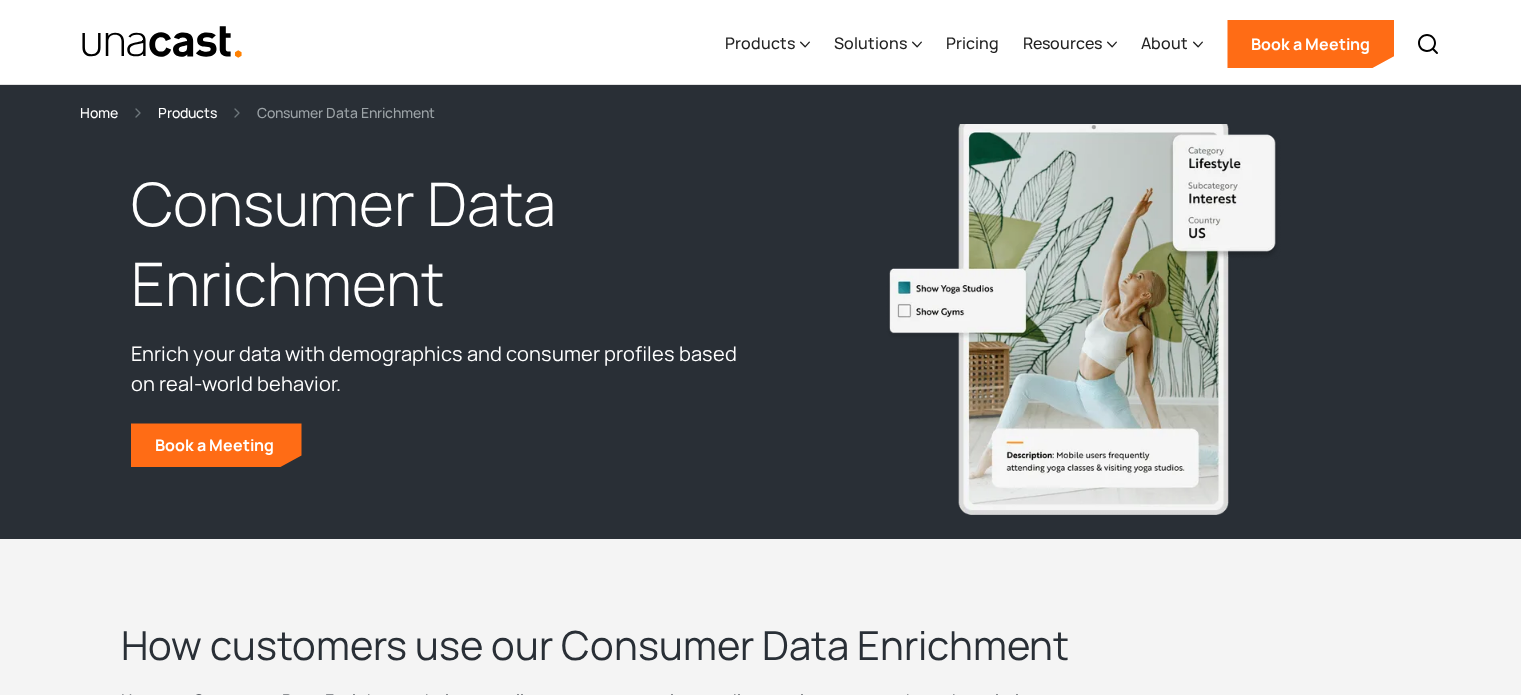 scroll, scrollTop: 0, scrollLeft: 0, axis: both 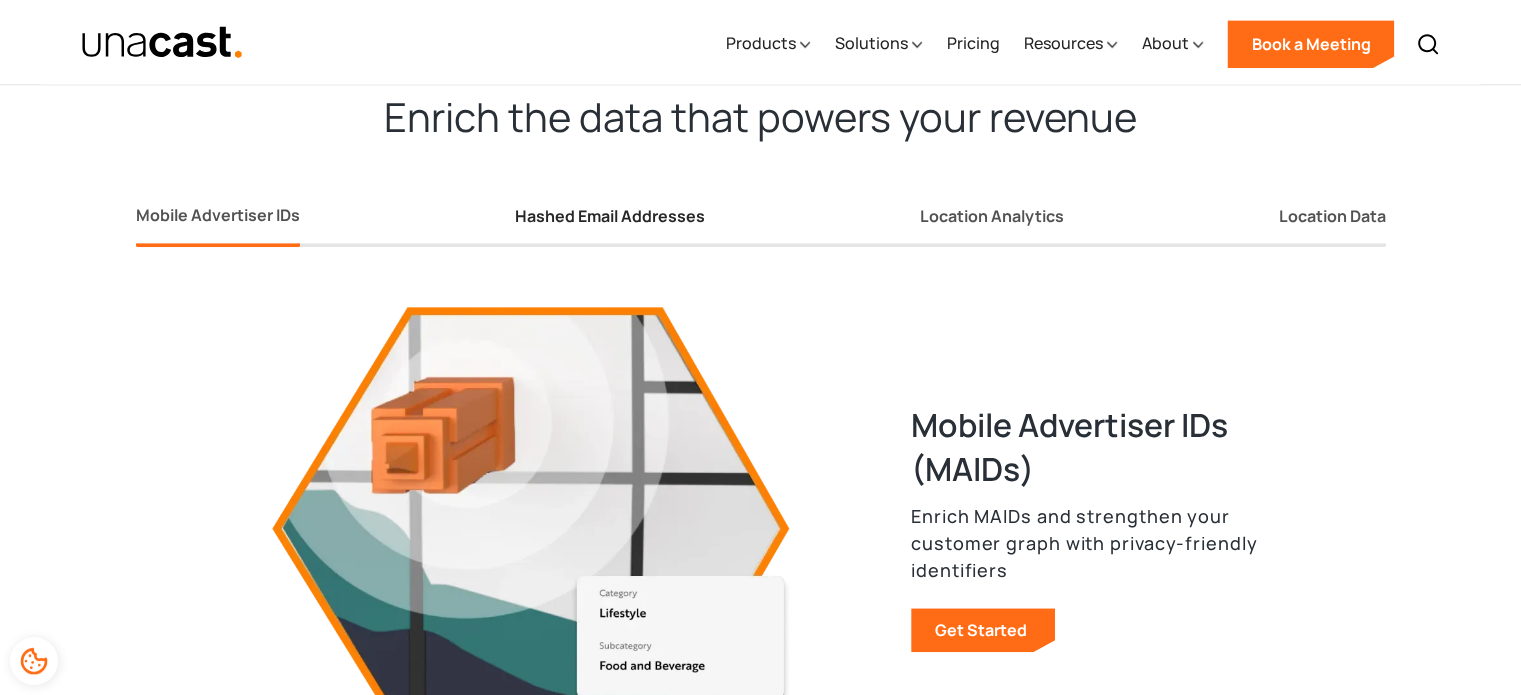click on "Hashed Email Addresses" at bounding box center [610, 216] 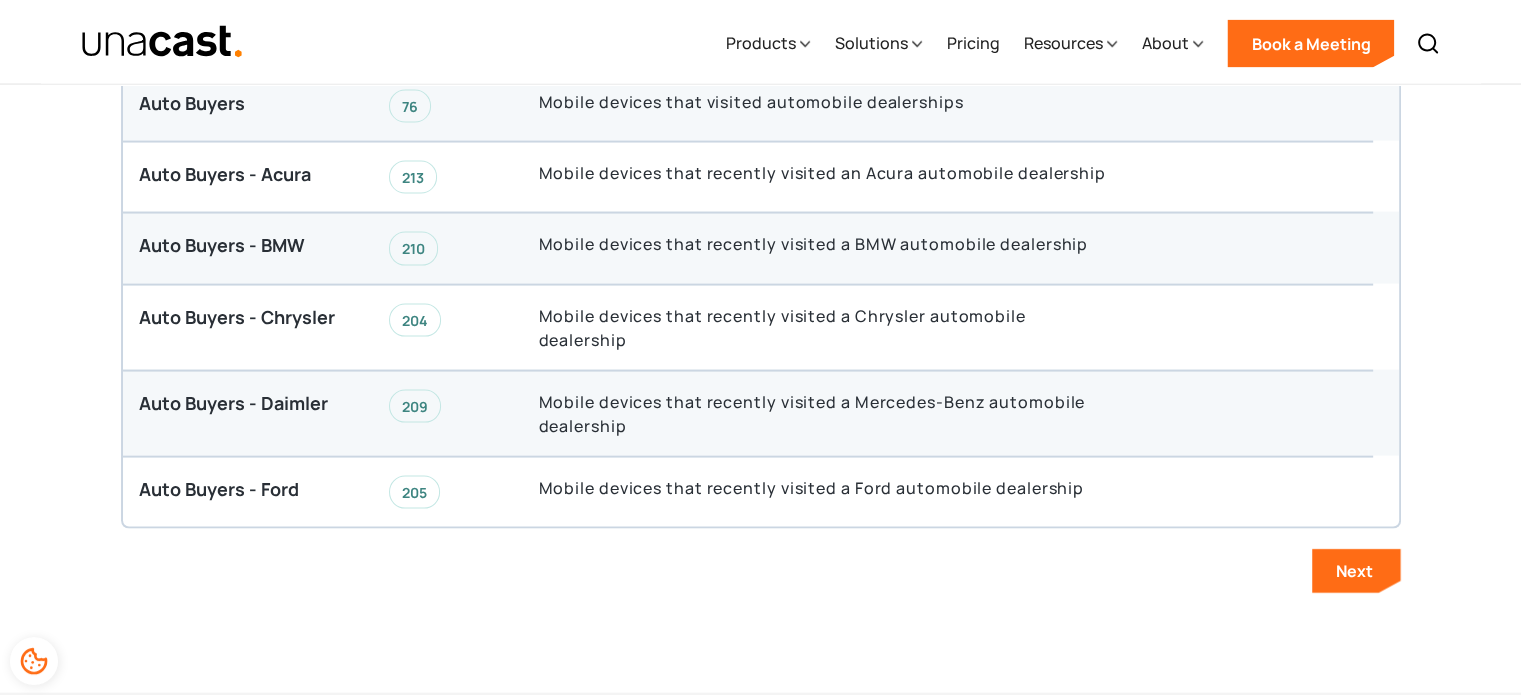 scroll, scrollTop: 3666, scrollLeft: 0, axis: vertical 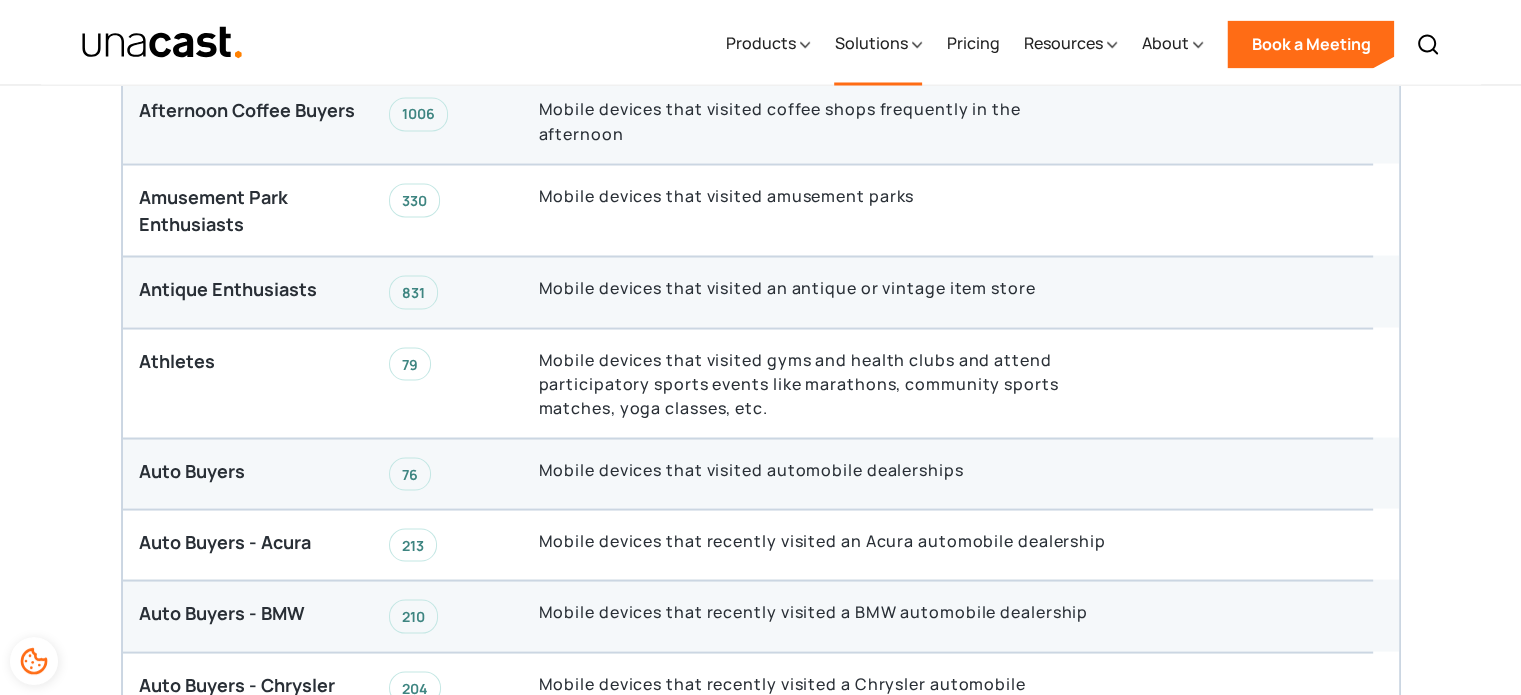 click 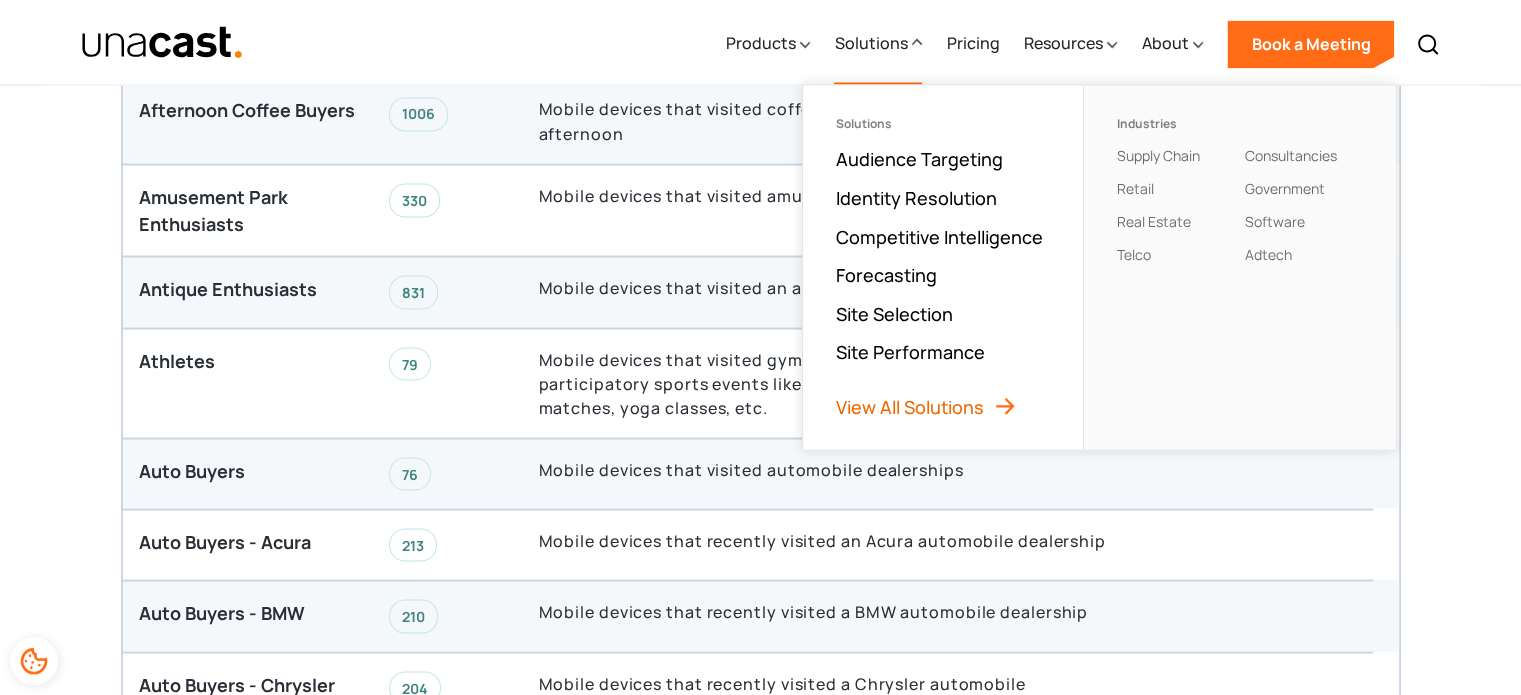 click on "View All Solutions" at bounding box center [926, 406] 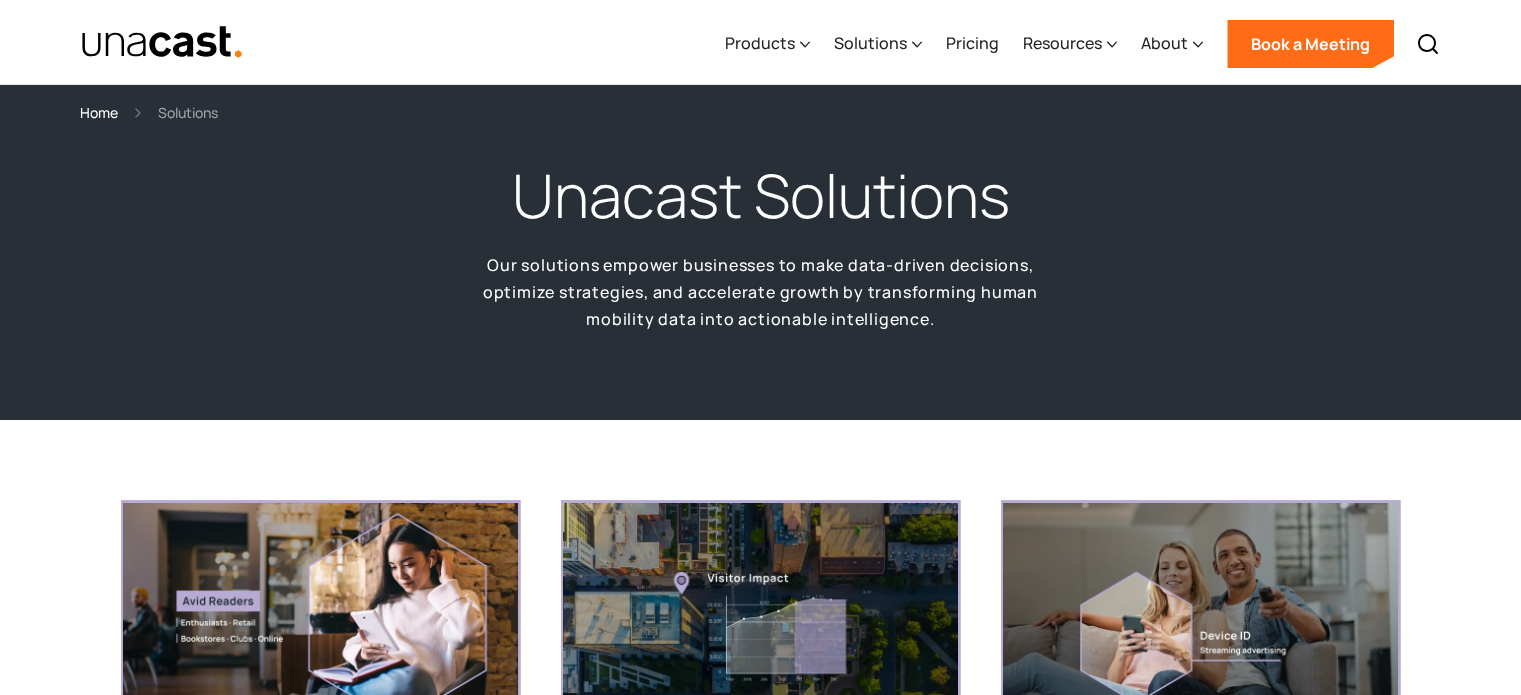 scroll, scrollTop: 0, scrollLeft: 0, axis: both 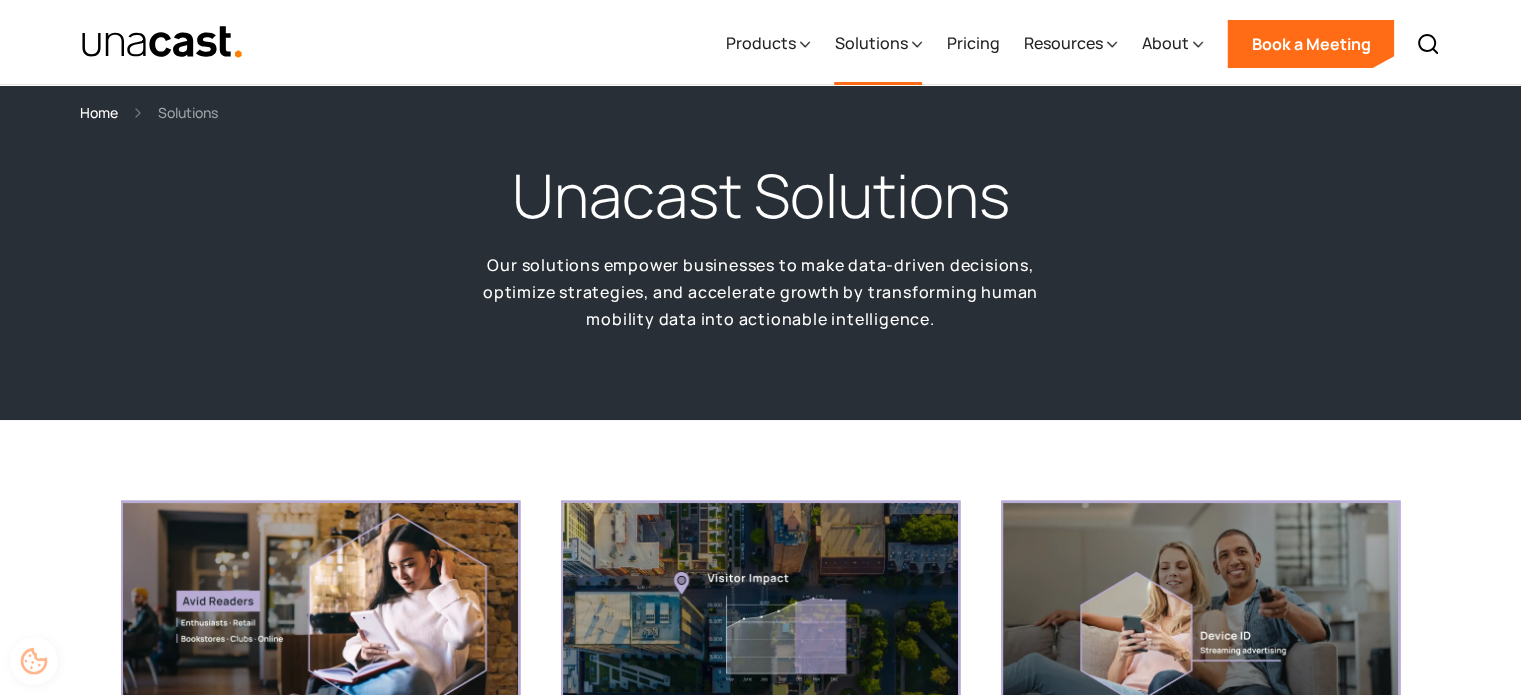 click on "Solutions" at bounding box center (870, 43) 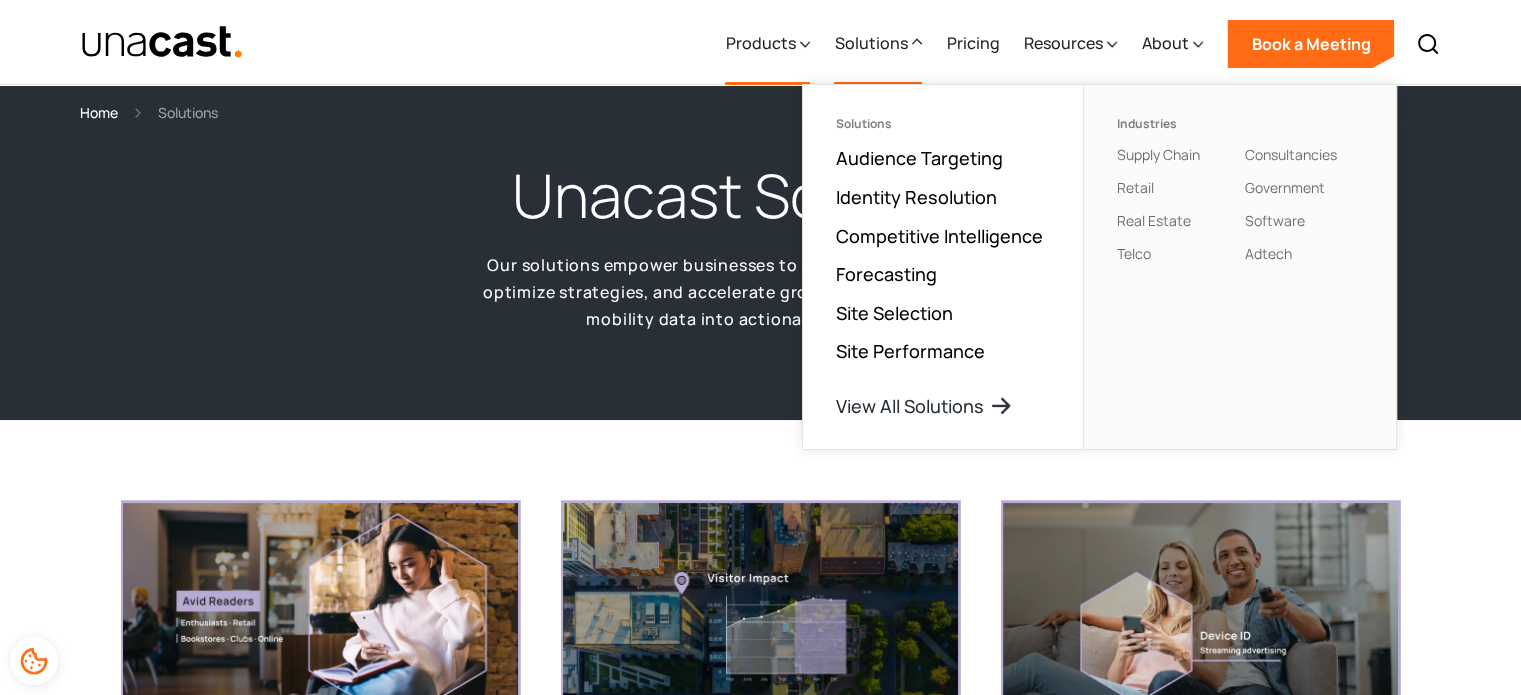 click 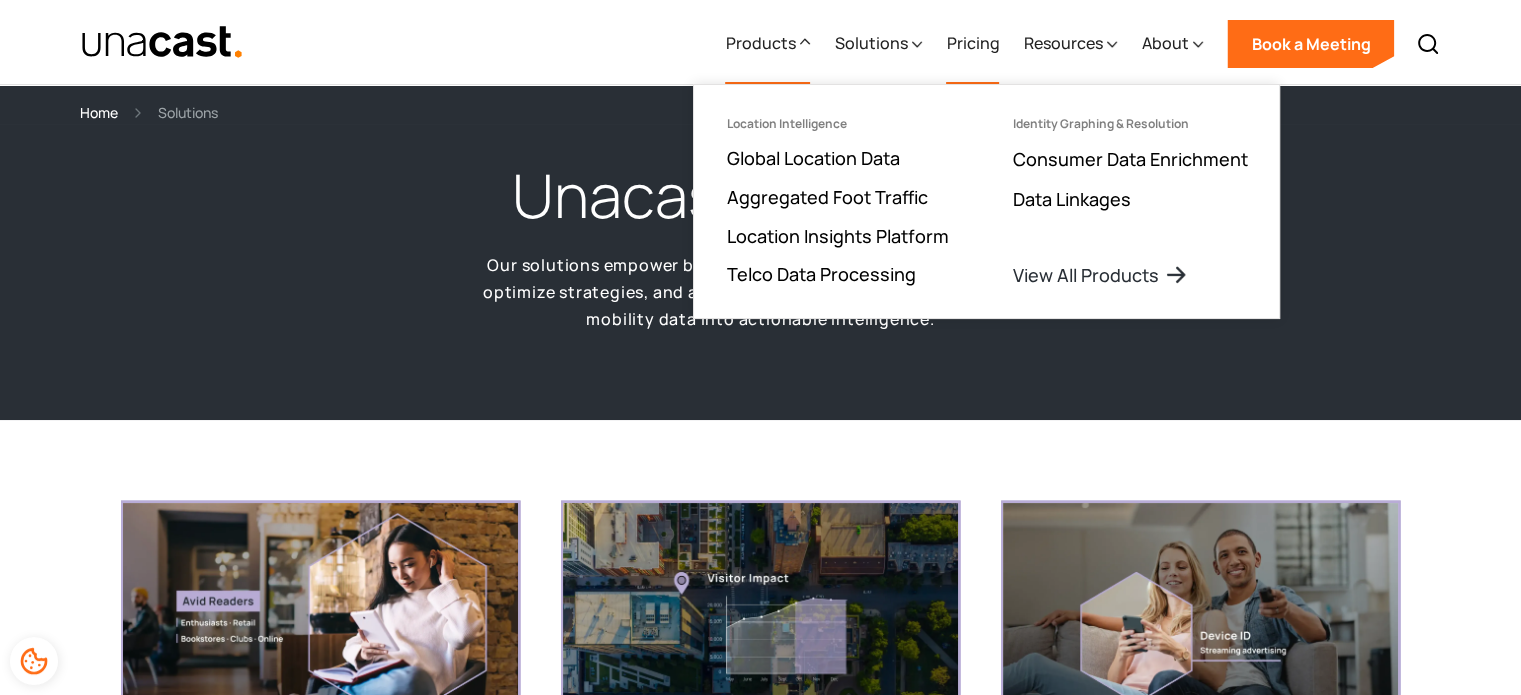 click on "Pricing" at bounding box center [972, 44] 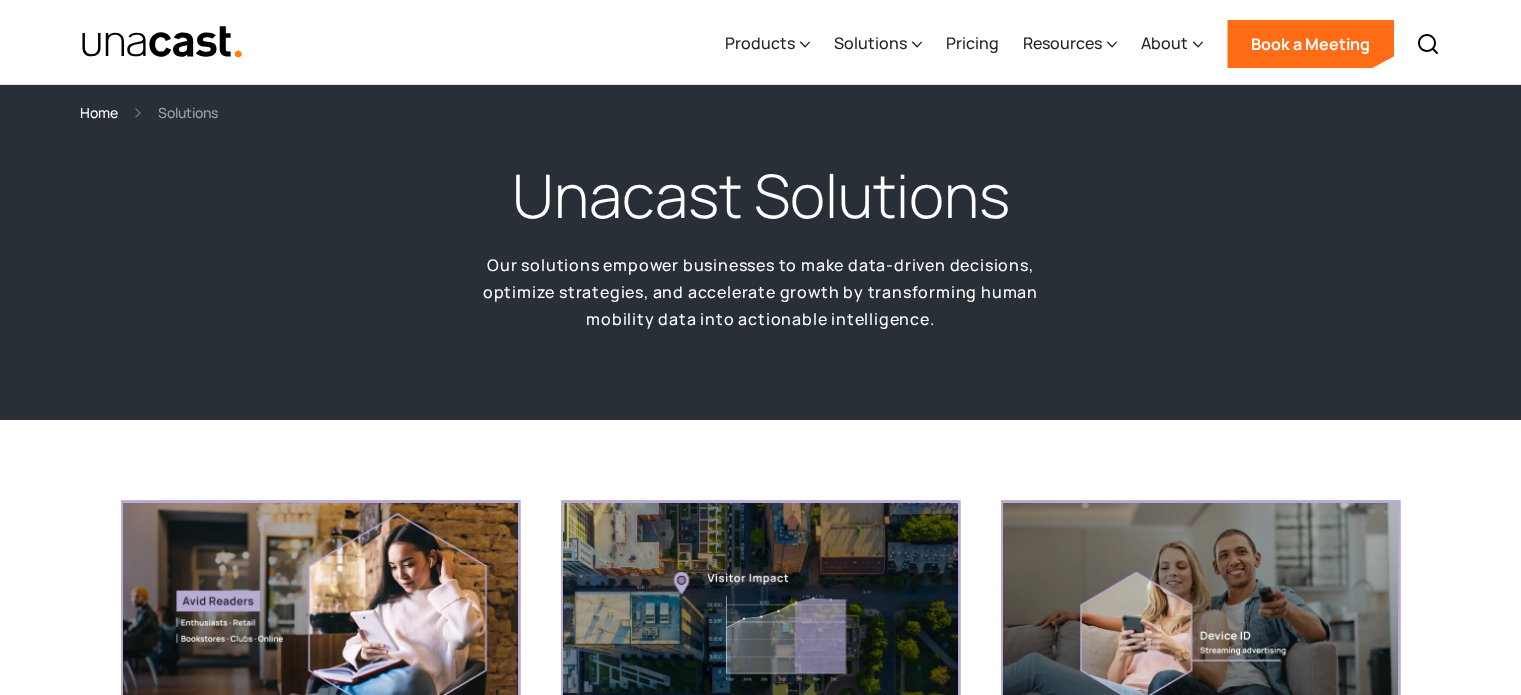 scroll, scrollTop: 0, scrollLeft: 0, axis: both 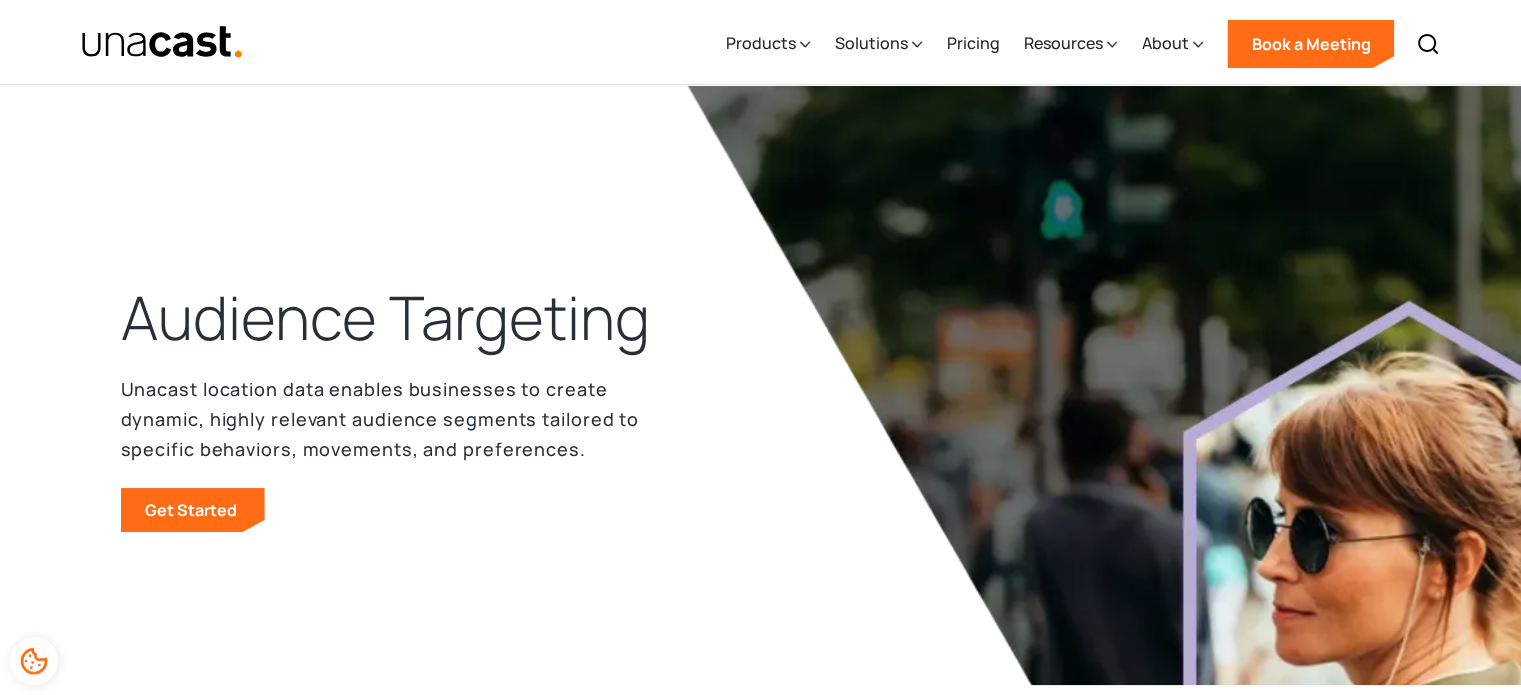 drag, startPoint x: 447, startPoint y: 133, endPoint x: 392, endPoint y: 168, distance: 65.192024 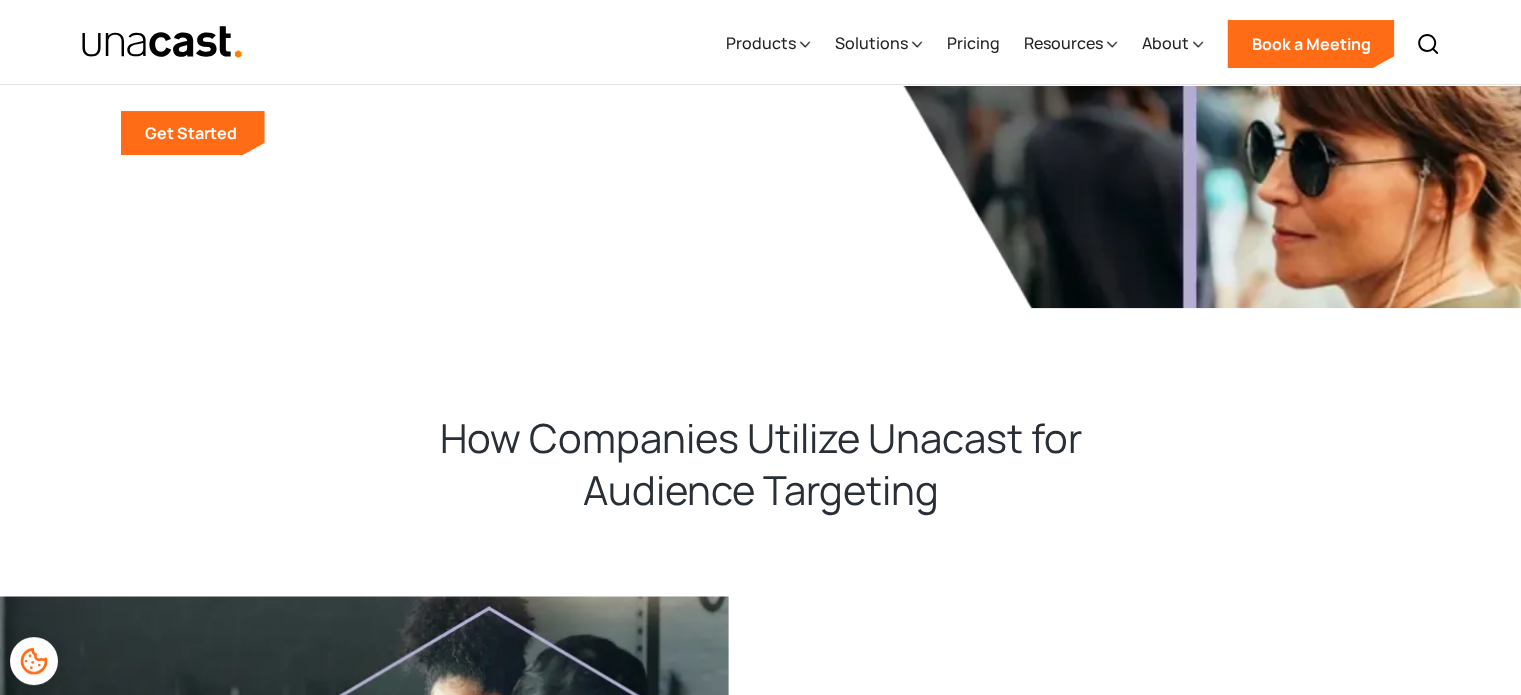 scroll, scrollTop: 366, scrollLeft: 0, axis: vertical 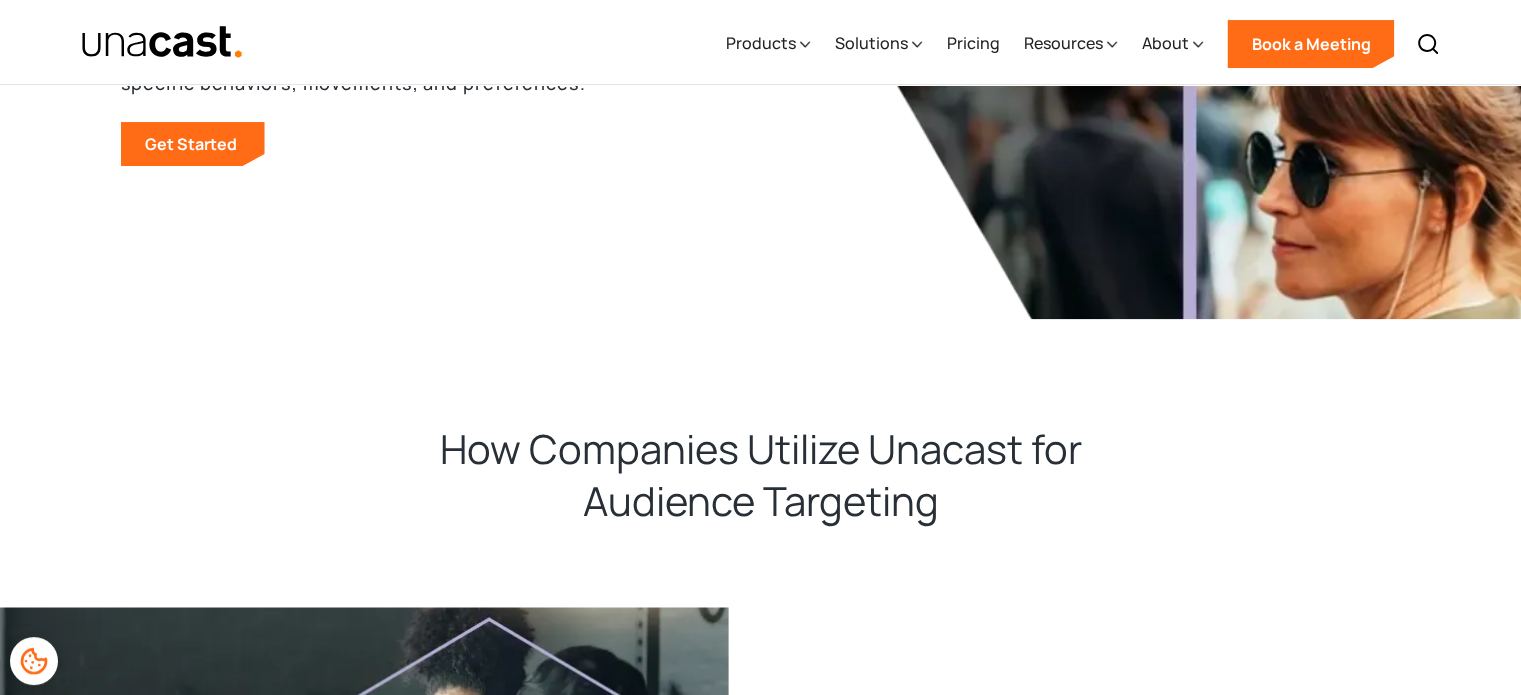 drag, startPoint x: 177, startPoint y: 216, endPoint x: 586, endPoint y: 288, distance: 415.28906 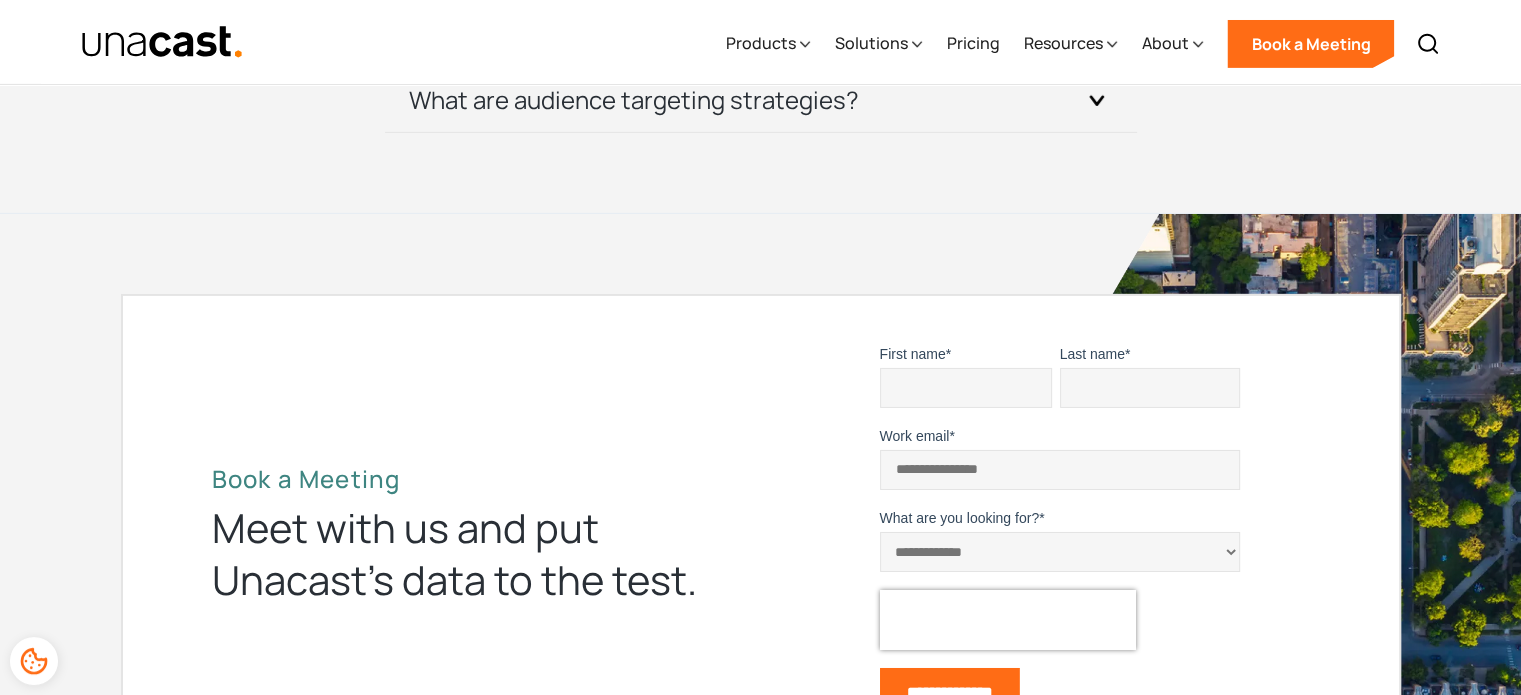 scroll, scrollTop: 6233, scrollLeft: 0, axis: vertical 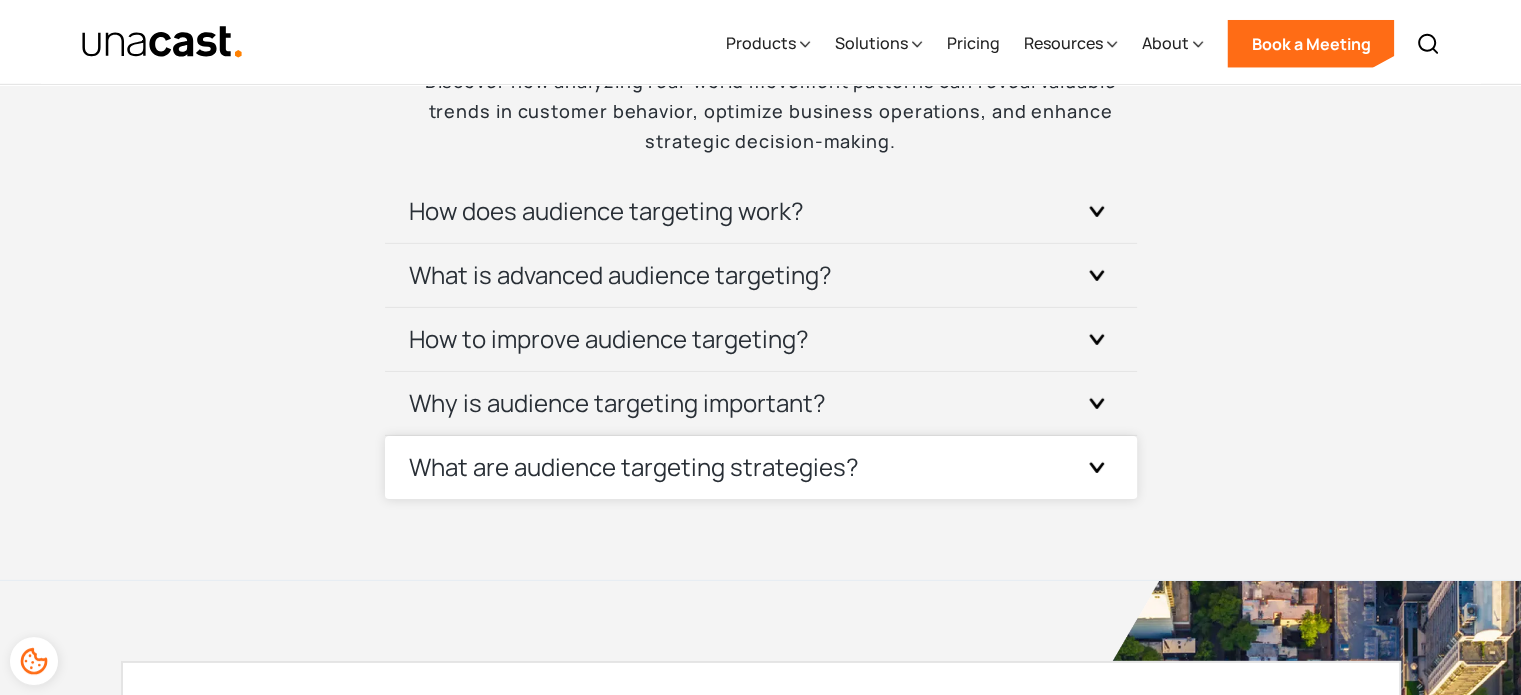 click 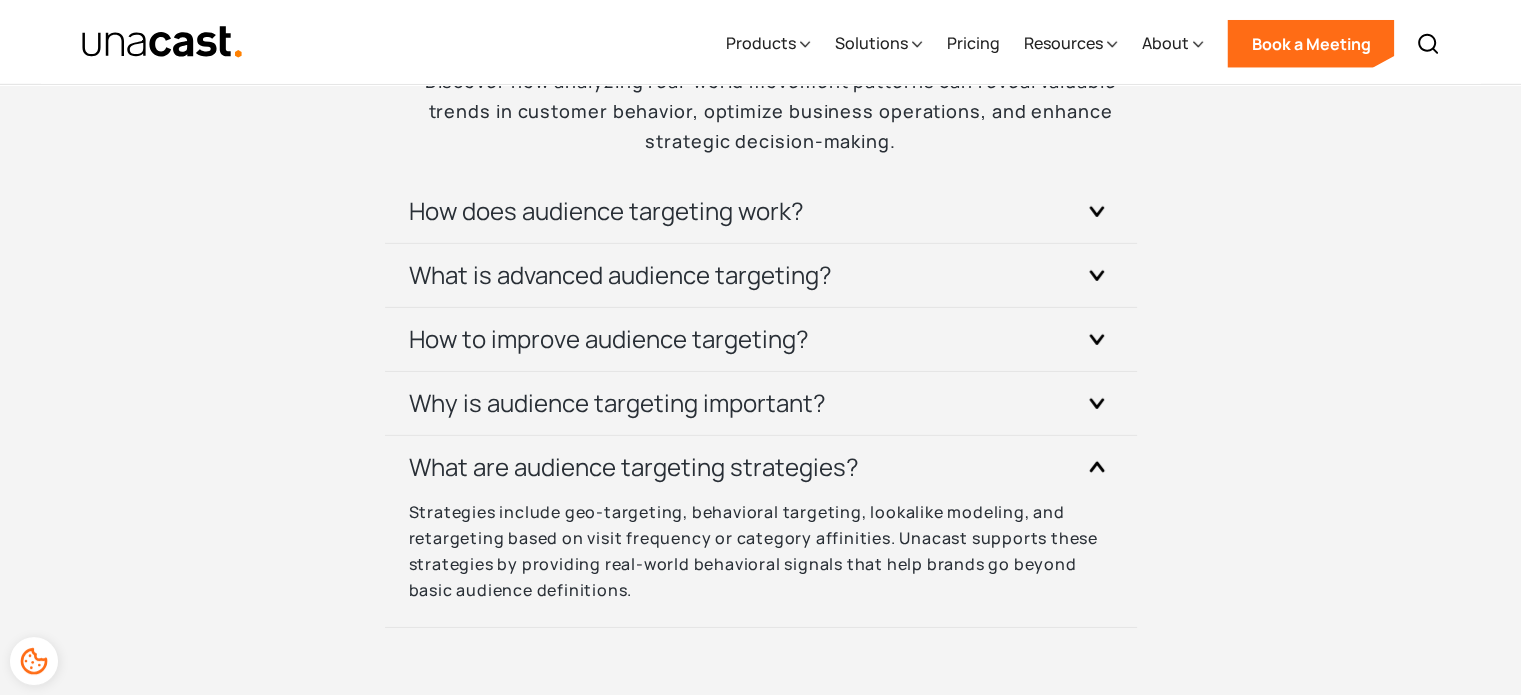 drag, startPoint x: 966, startPoint y: 442, endPoint x: 1190, endPoint y: 479, distance: 227.03523 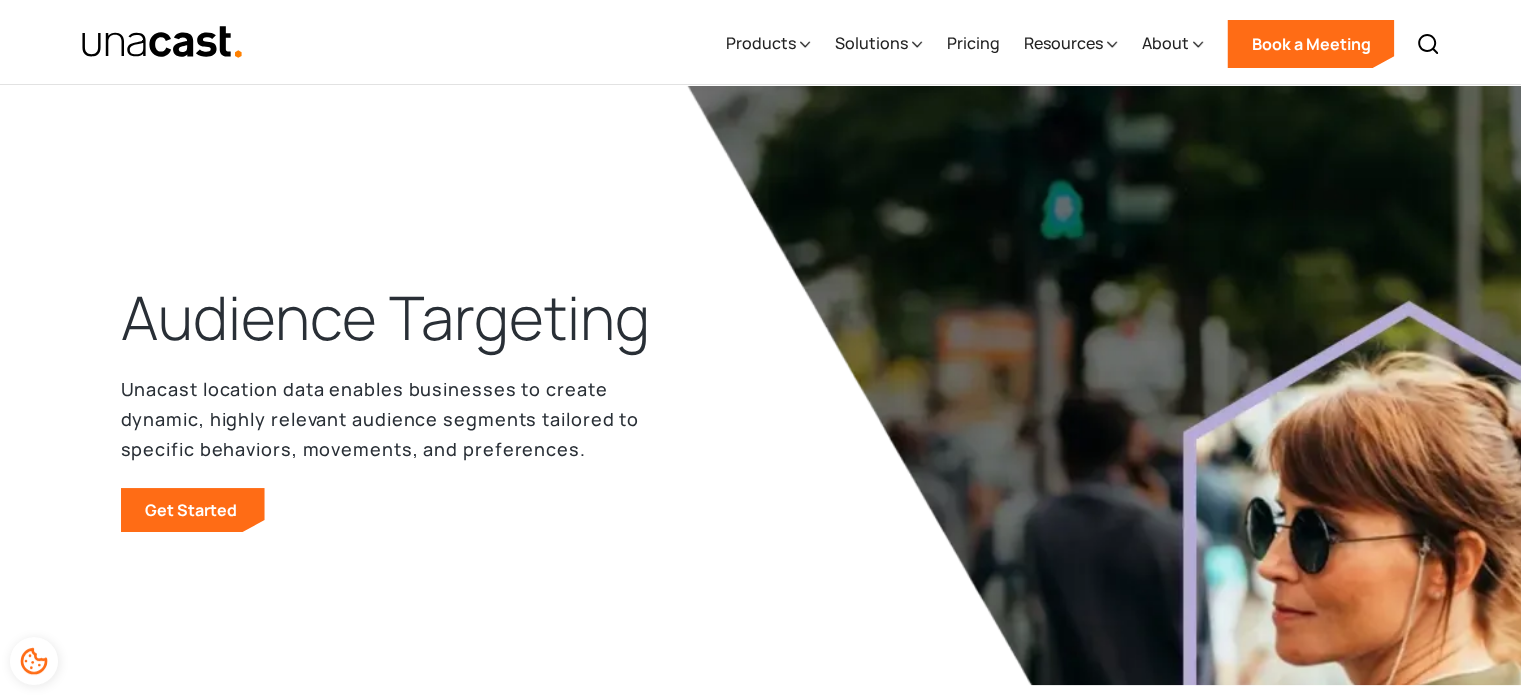 scroll, scrollTop: 0, scrollLeft: 0, axis: both 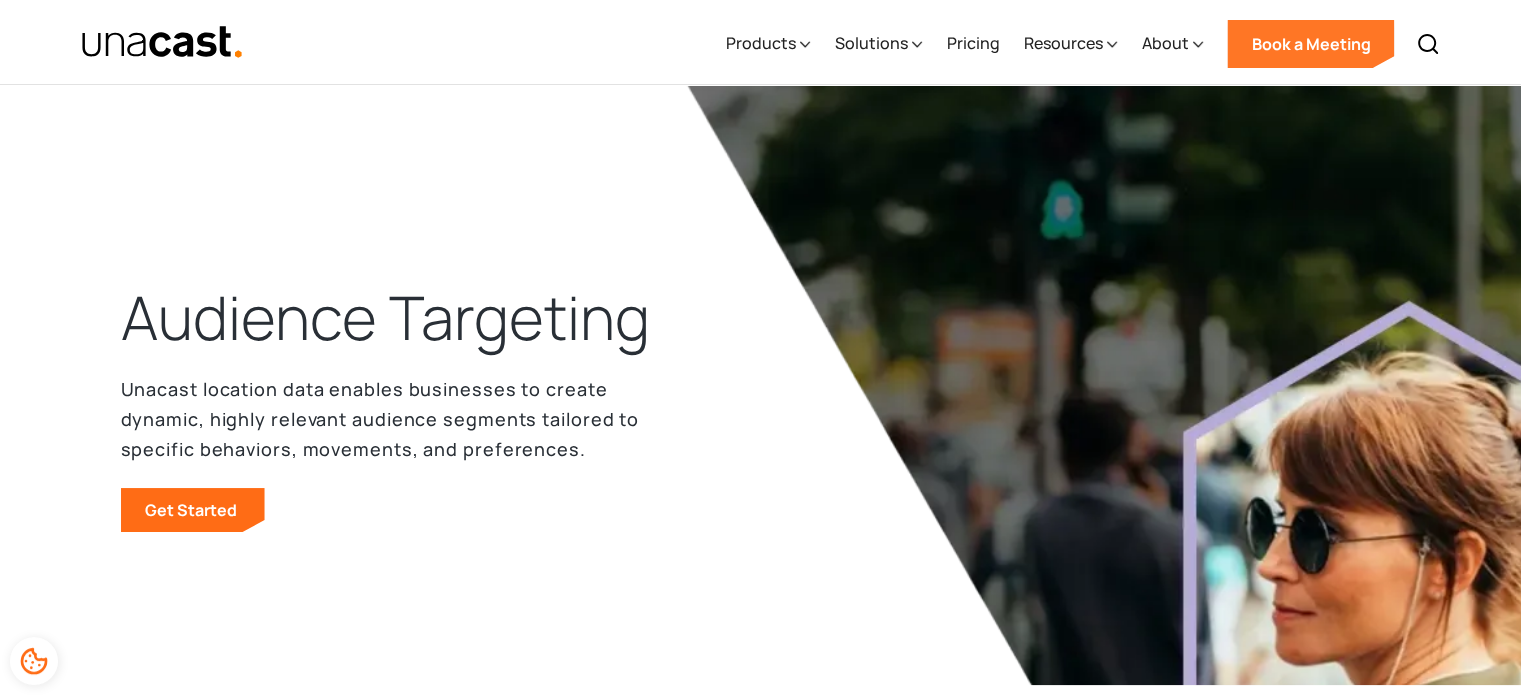 click on "Book a Meeting" at bounding box center (1310, 44) 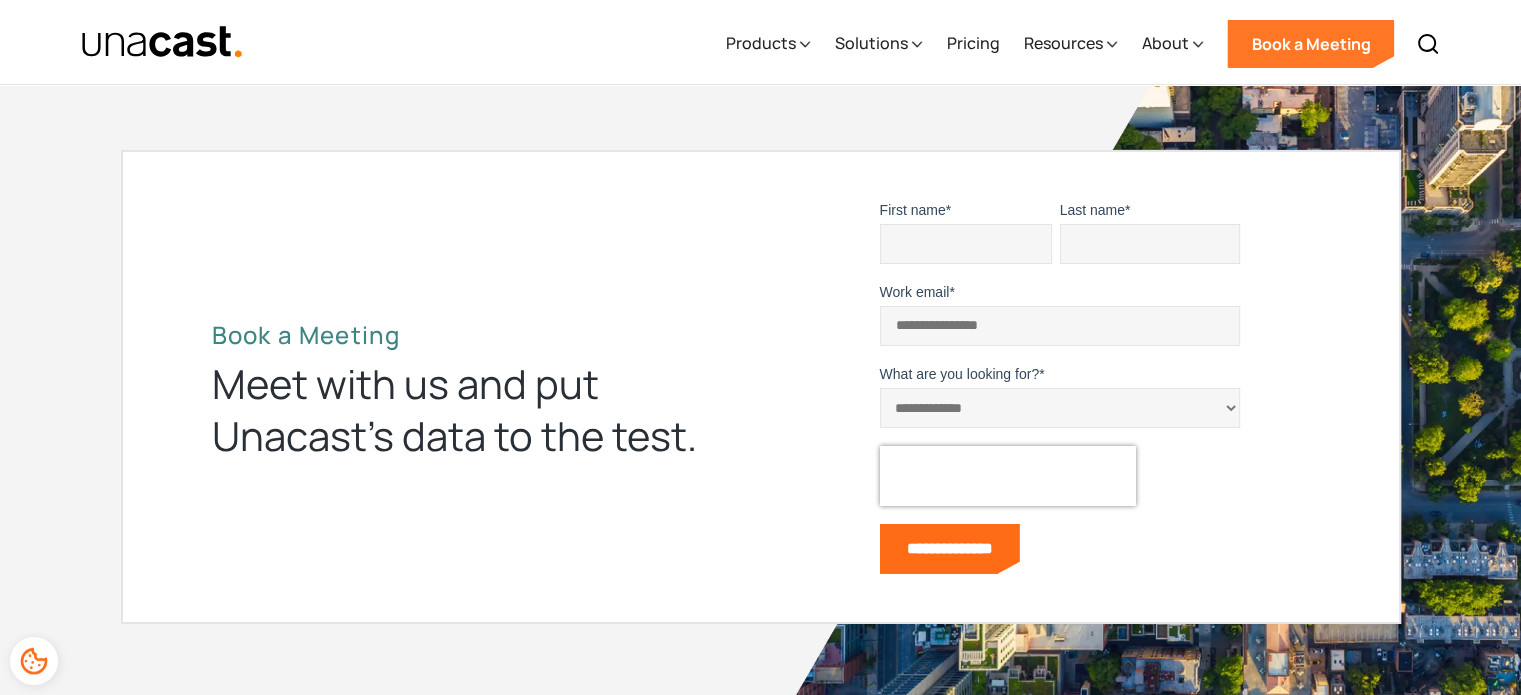 scroll, scrollTop: 6941, scrollLeft: 0, axis: vertical 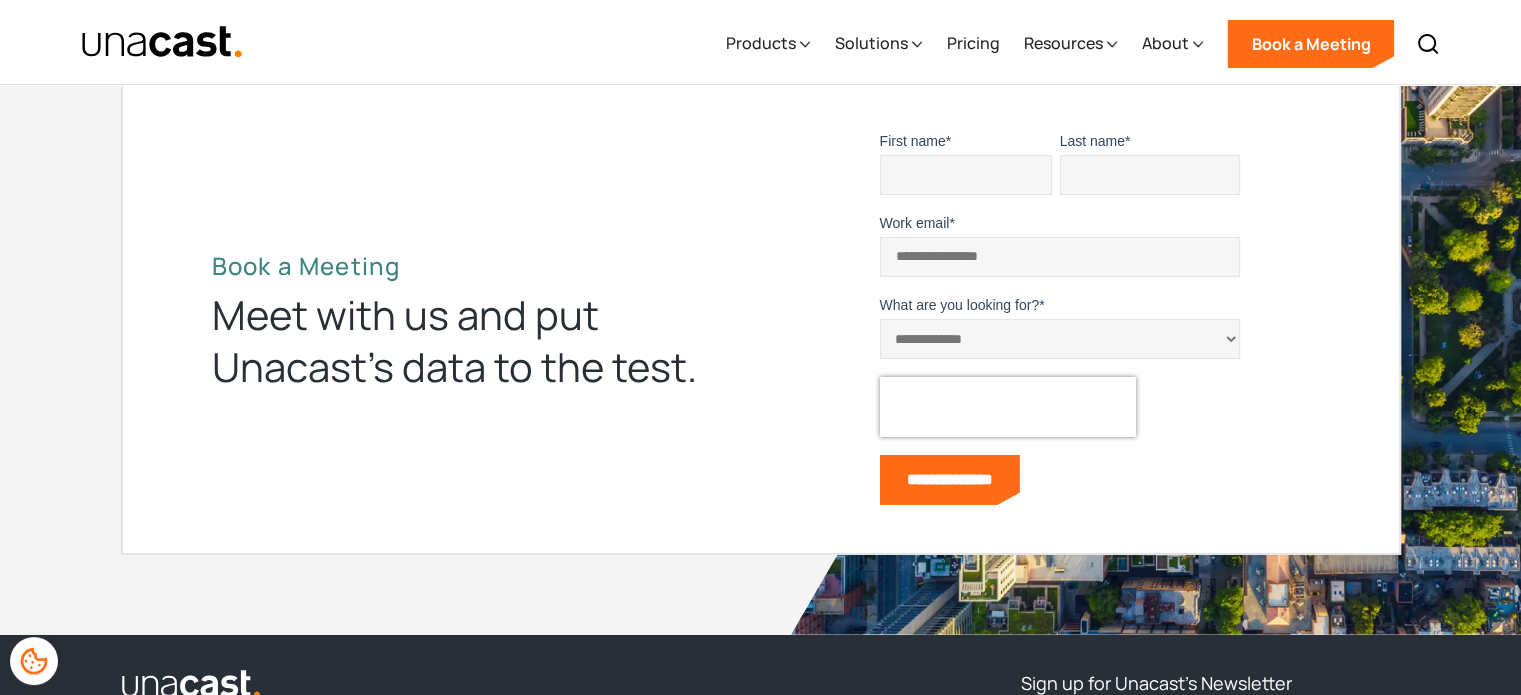 click on "First name *" at bounding box center [966, 175] 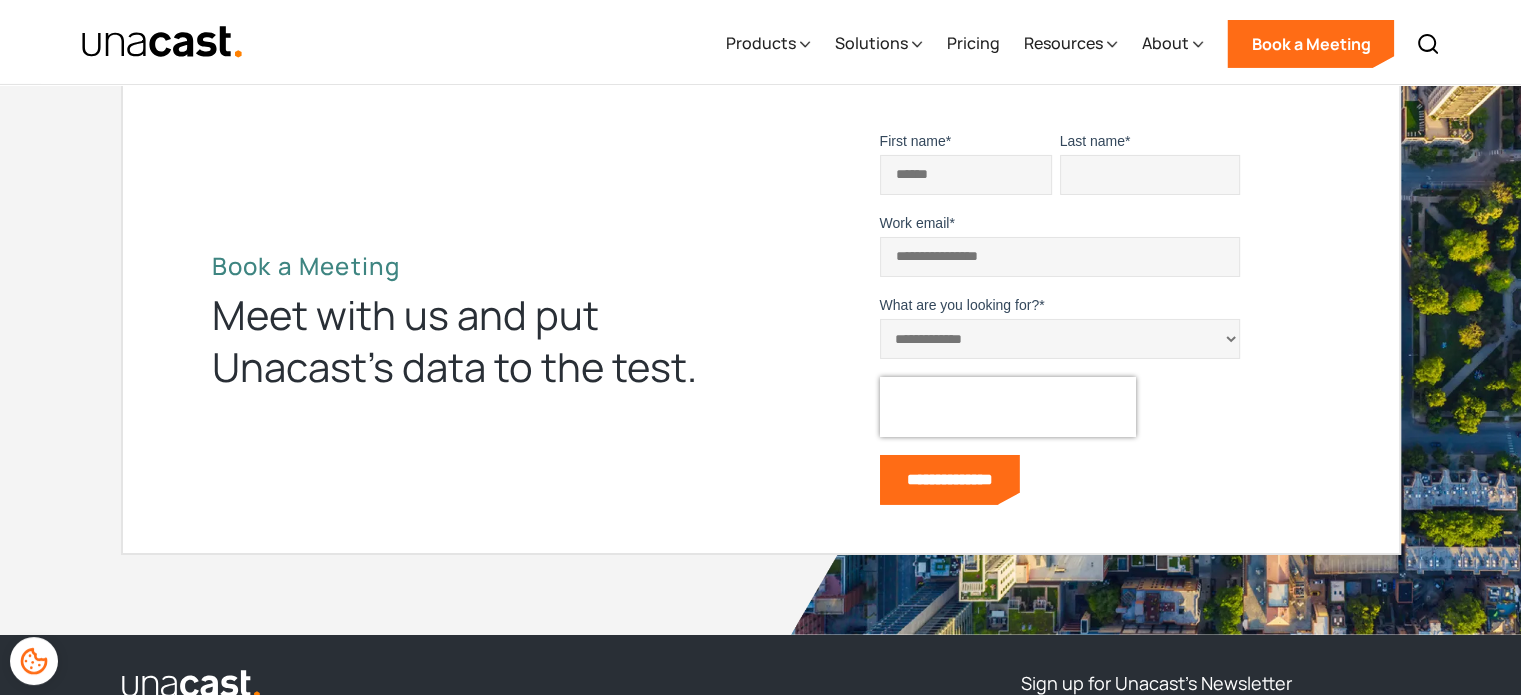 click on "Last name *" at bounding box center [1150, 175] 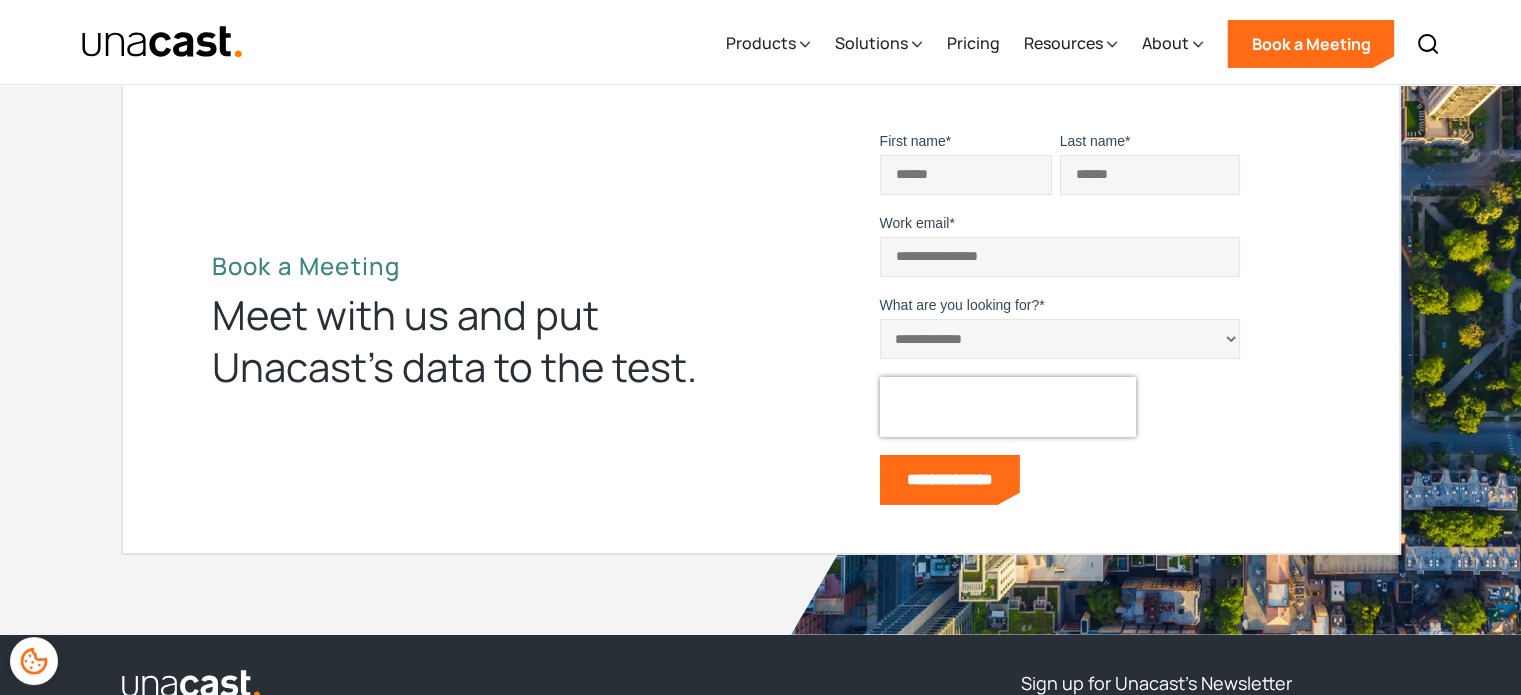 click on "Work email *" at bounding box center [1060, 257] 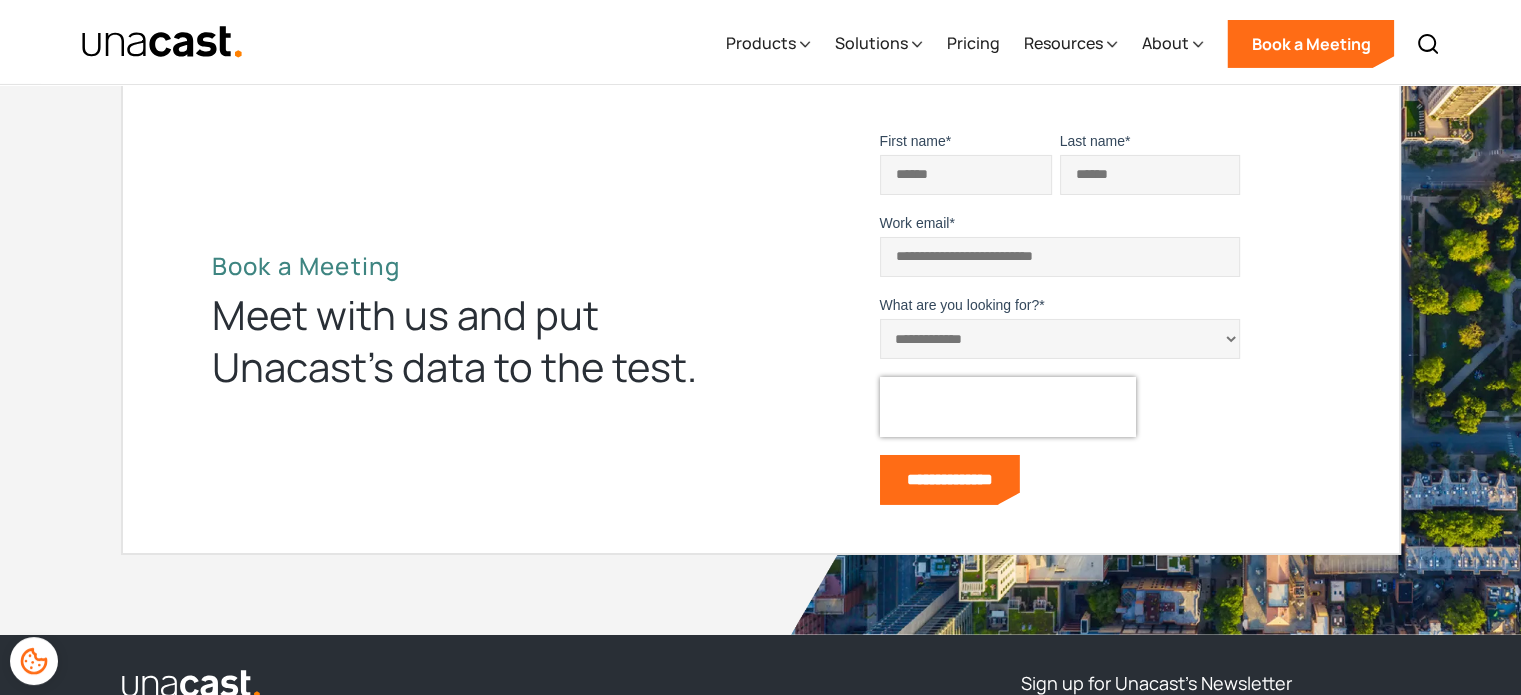 click on "**********" at bounding box center [1060, 339] 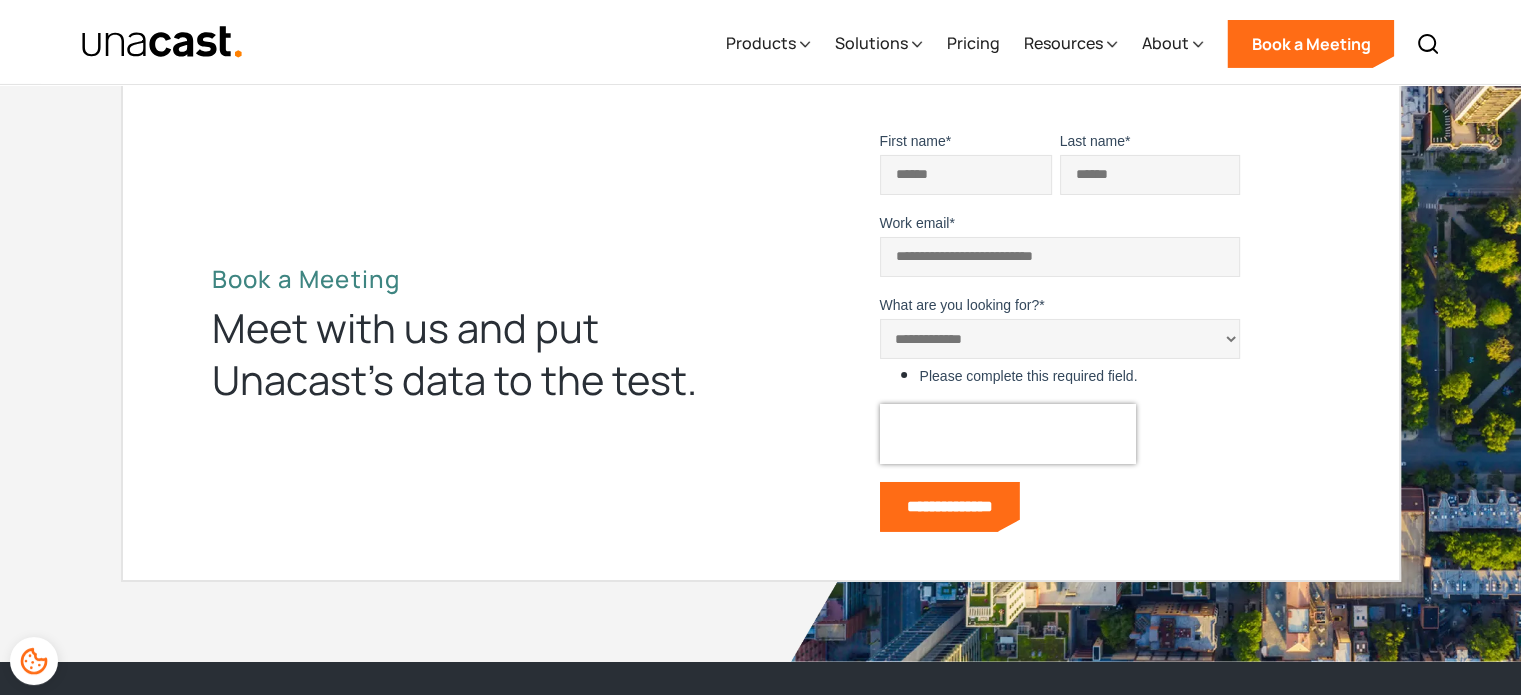 drag, startPoint x: 1000, startPoint y: 339, endPoint x: 800, endPoint y: 257, distance: 216.15735 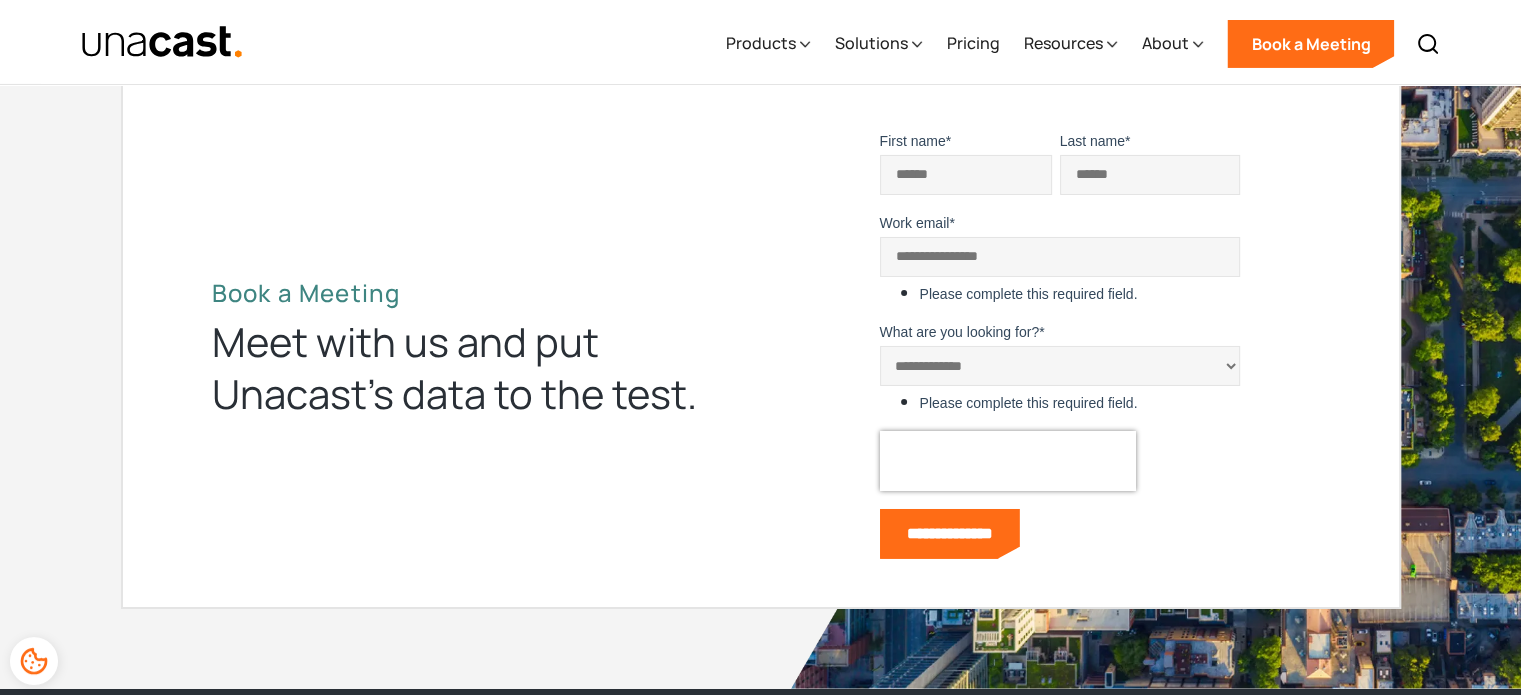 type 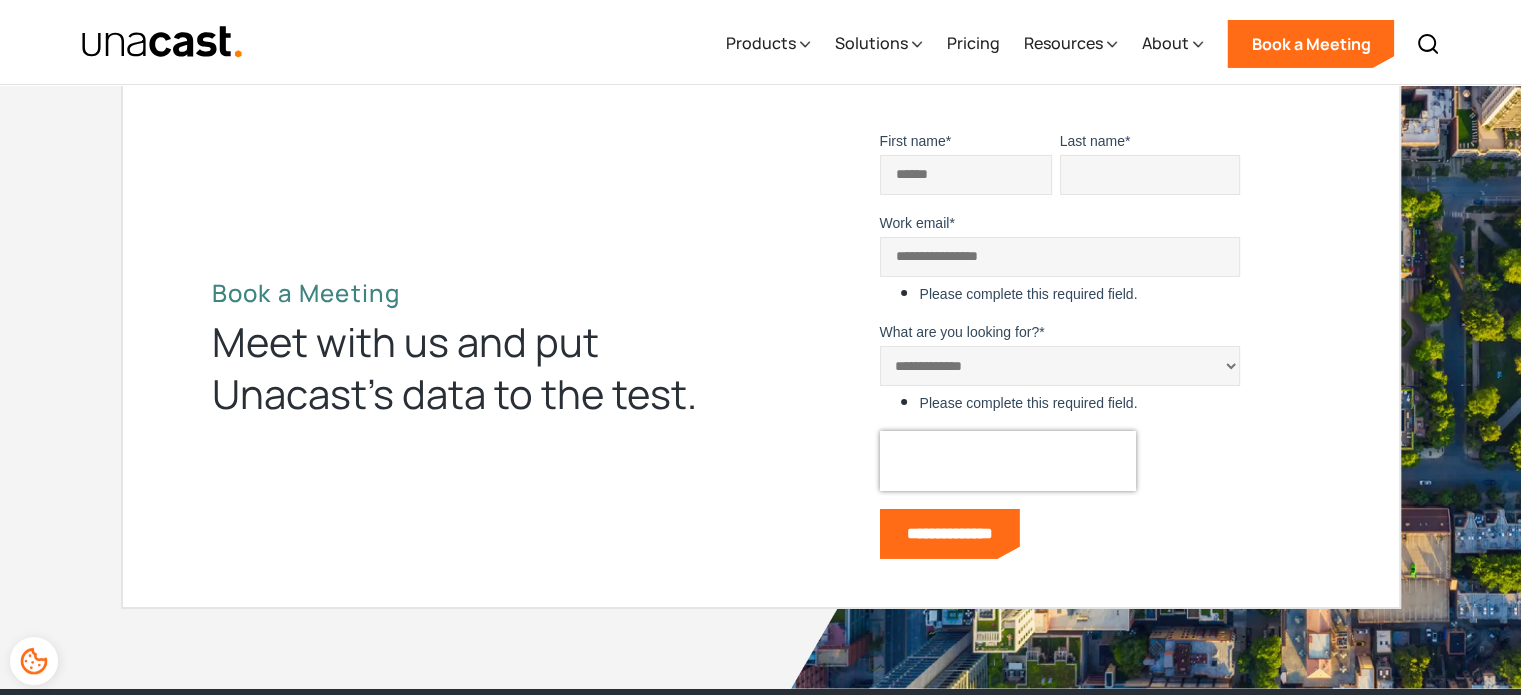 type 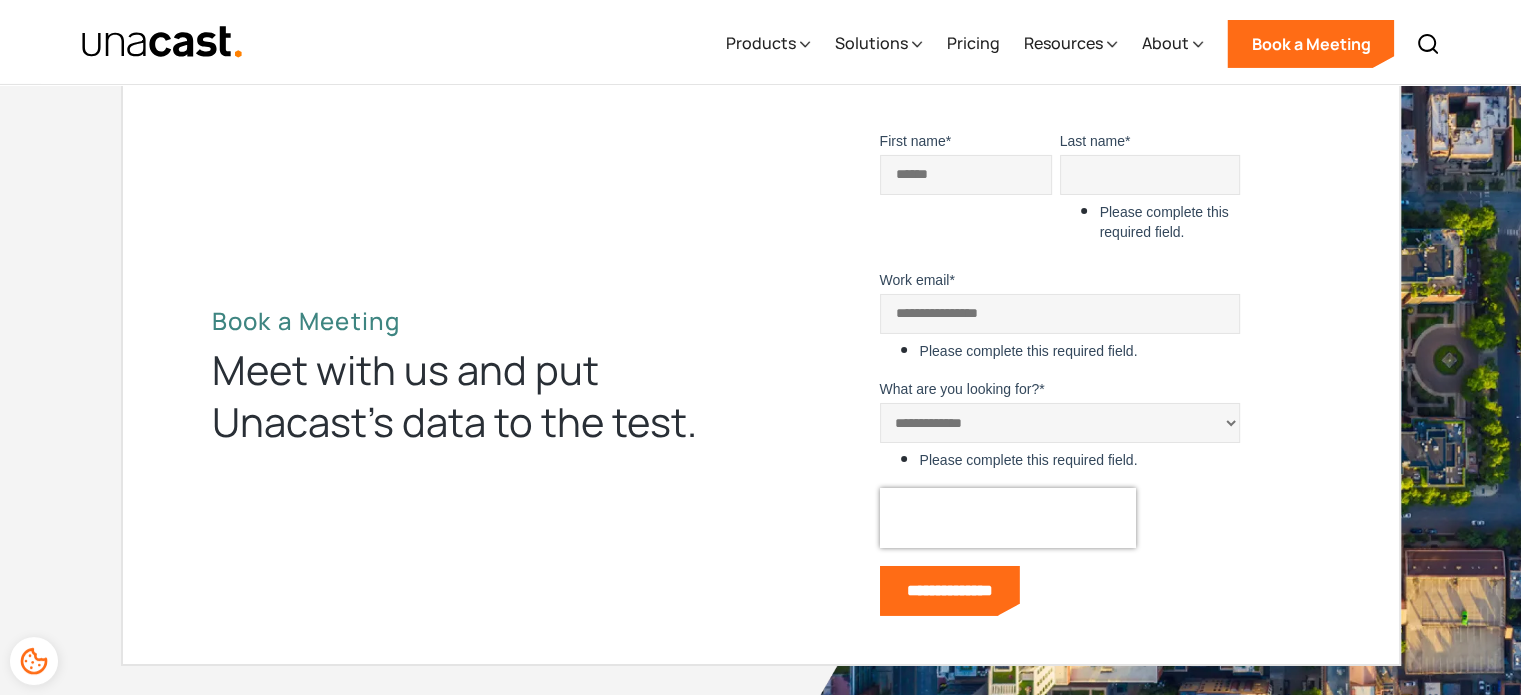 click on "******" at bounding box center (966, 175) 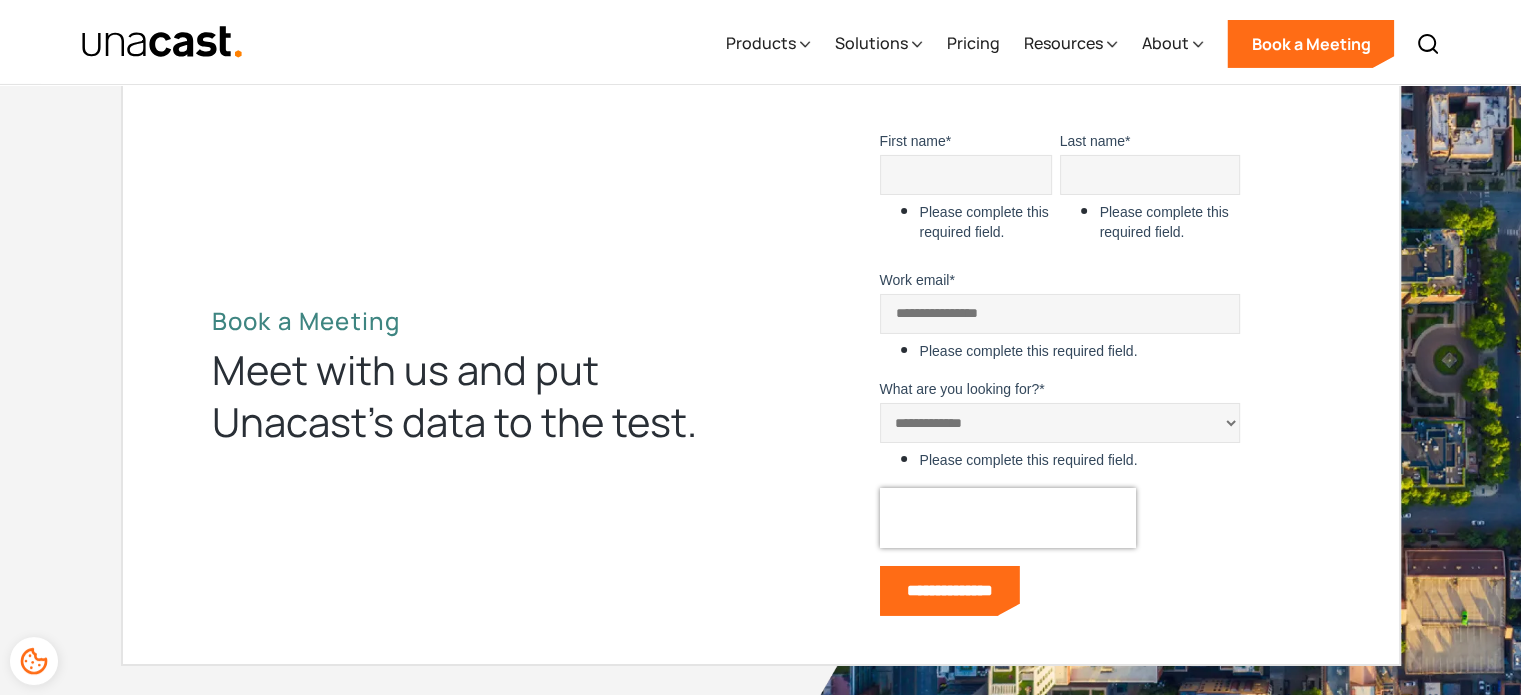 type 